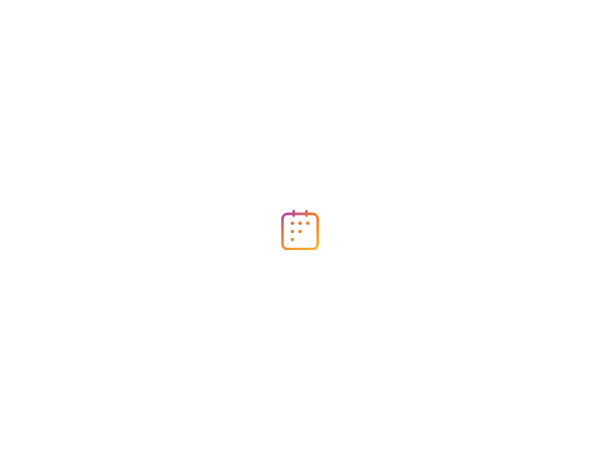 scroll, scrollTop: 0, scrollLeft: 0, axis: both 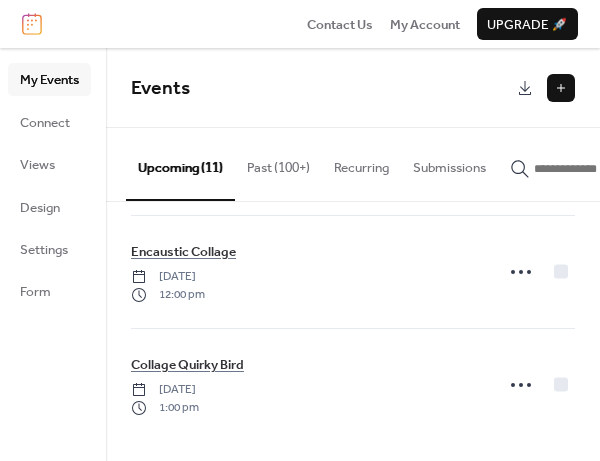 click on "Events" at bounding box center (353, 88) 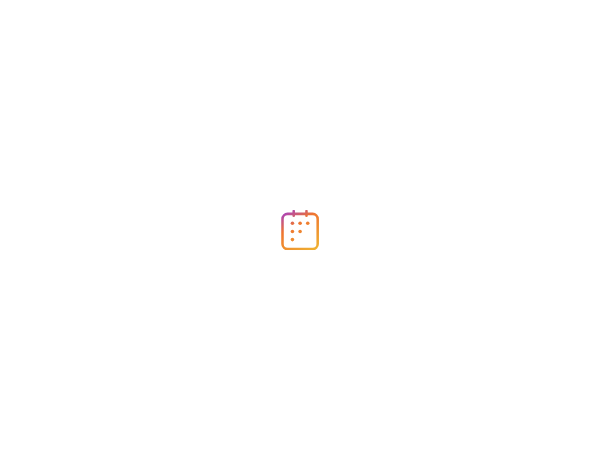 scroll, scrollTop: 0, scrollLeft: 0, axis: both 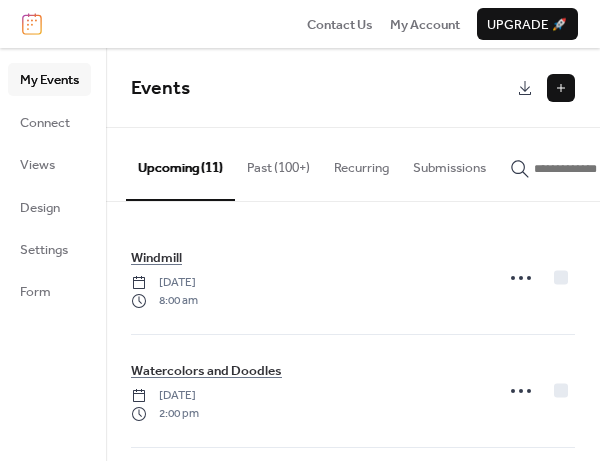 click on "My Events" at bounding box center (49, 80) 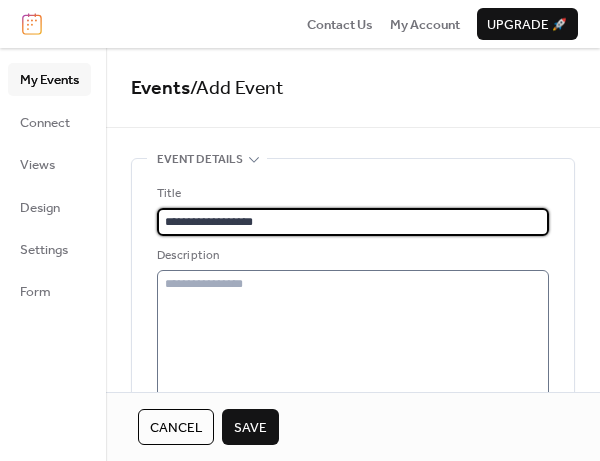 type on "**********" 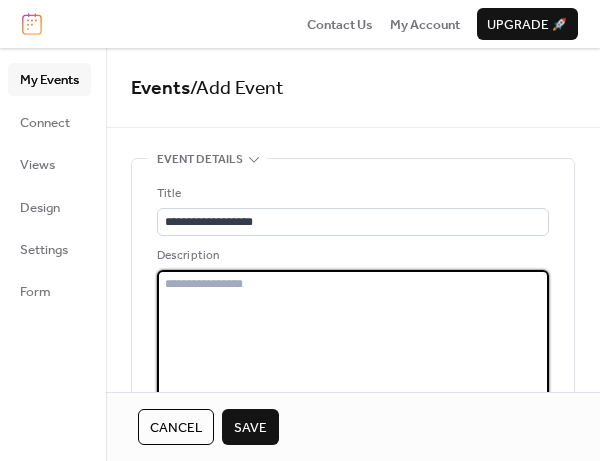 click at bounding box center [353, 335] 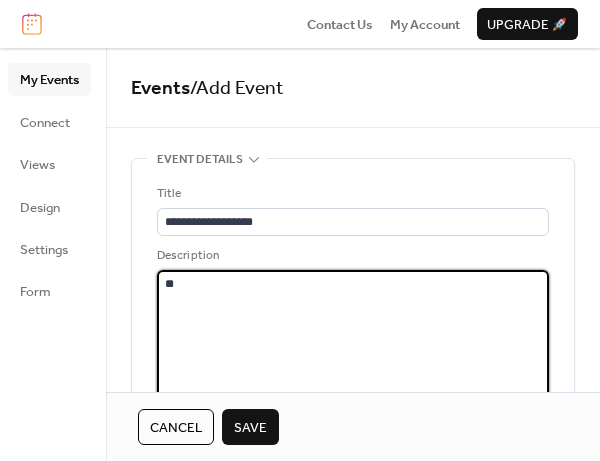 type on "*" 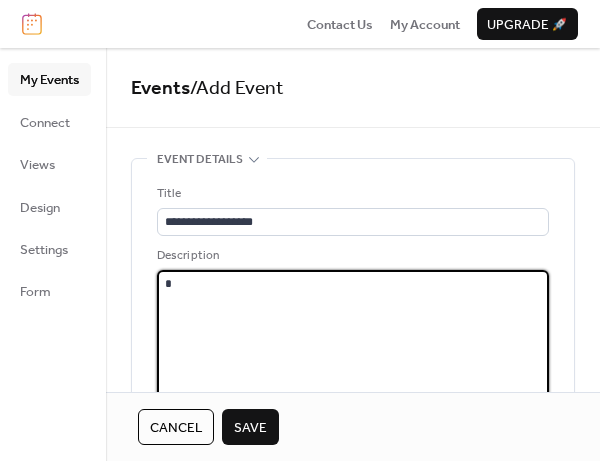 type 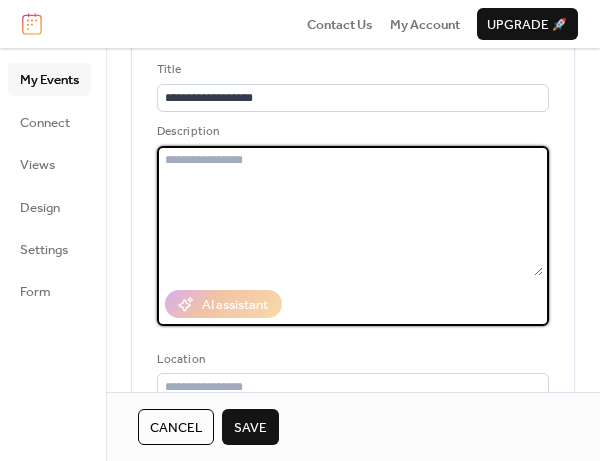 scroll, scrollTop: 200, scrollLeft: 0, axis: vertical 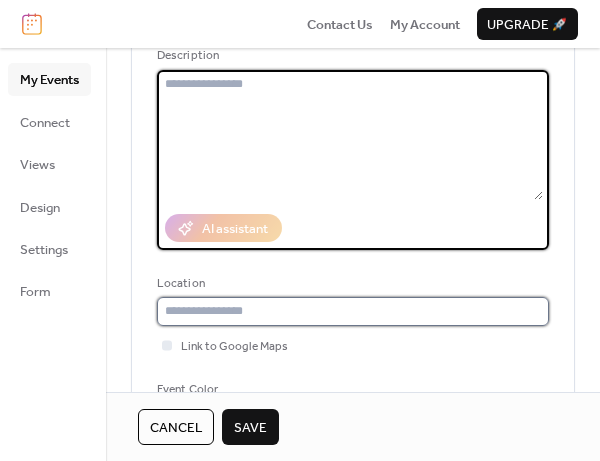 click at bounding box center [353, 311] 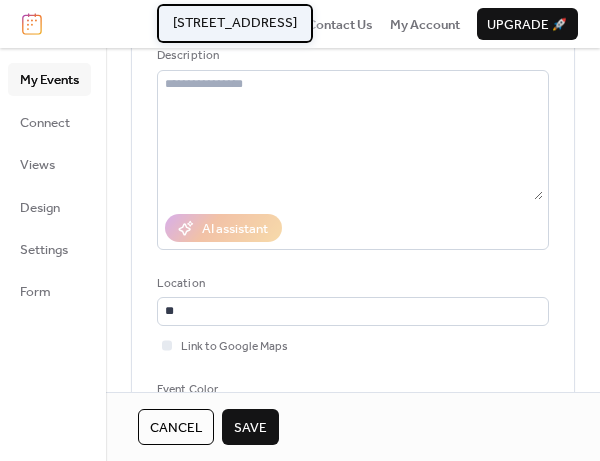 click on "[STREET_ADDRESS]" at bounding box center [235, 23] 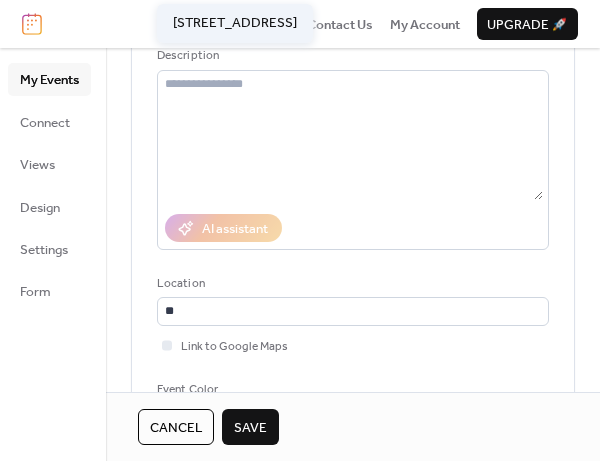 type on "**********" 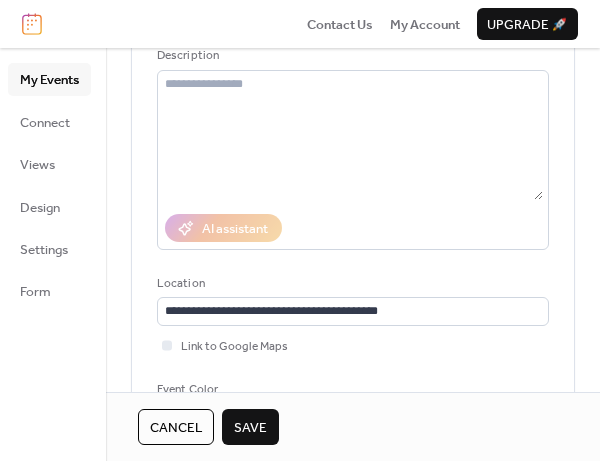 scroll, scrollTop: 300, scrollLeft: 0, axis: vertical 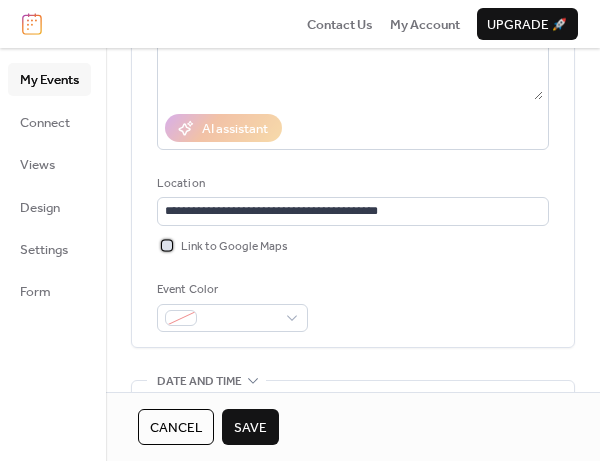 click at bounding box center (167, 245) 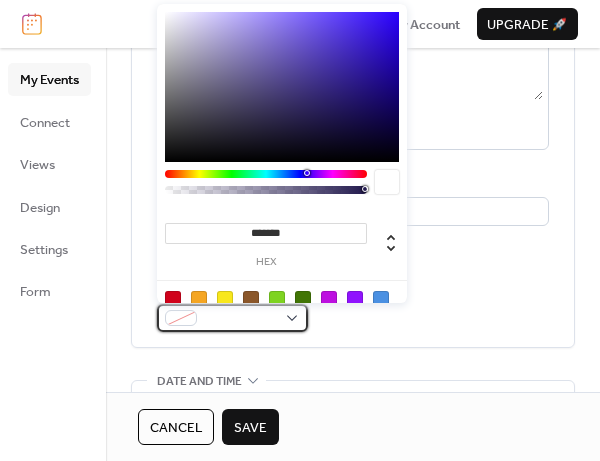 click at bounding box center [232, 318] 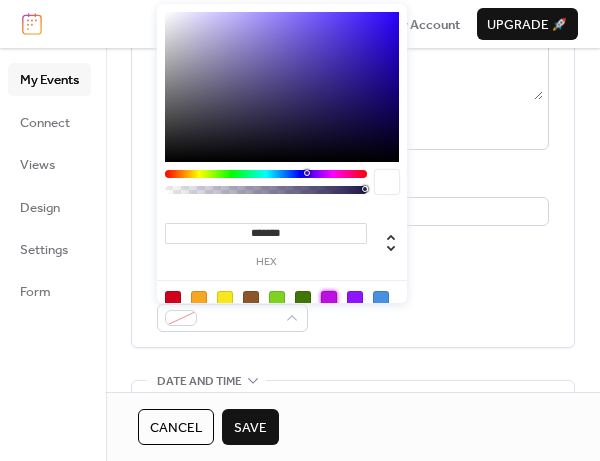 type on "*******" 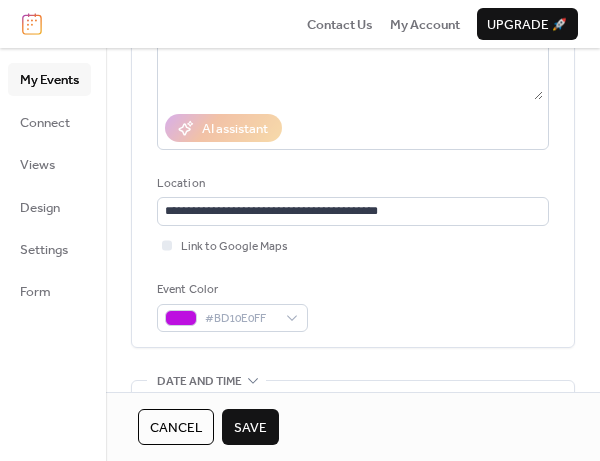 click on "**********" at bounding box center (353, 108) 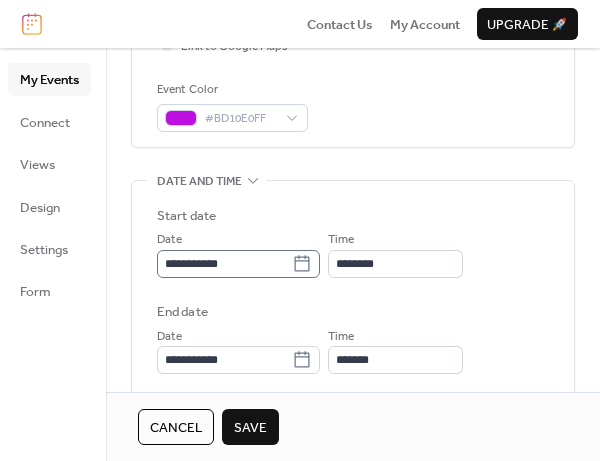 click 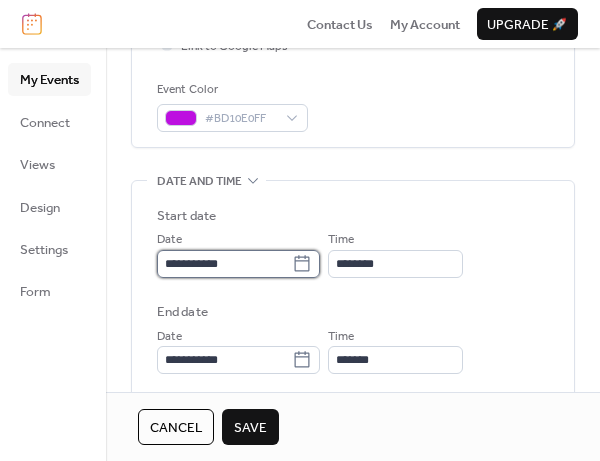 click on "**********" at bounding box center (224, 264) 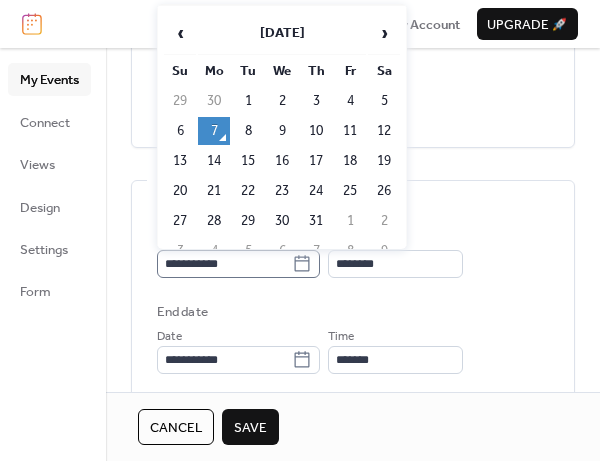 click 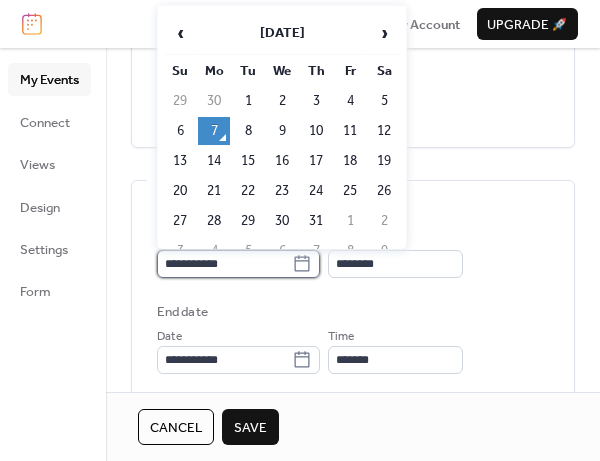 click on "**********" at bounding box center [224, 264] 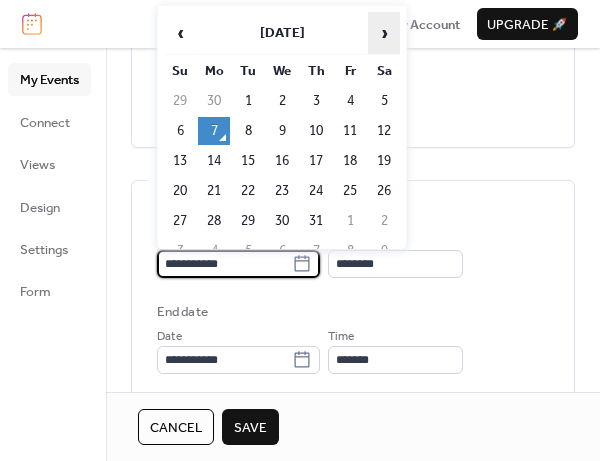click on "›" at bounding box center [384, 33] 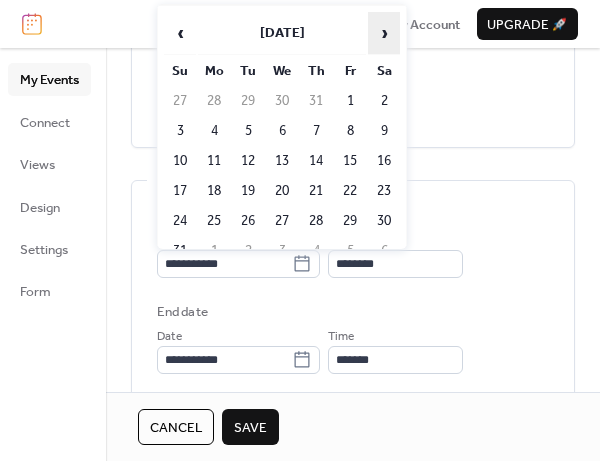 click on "›" at bounding box center [384, 33] 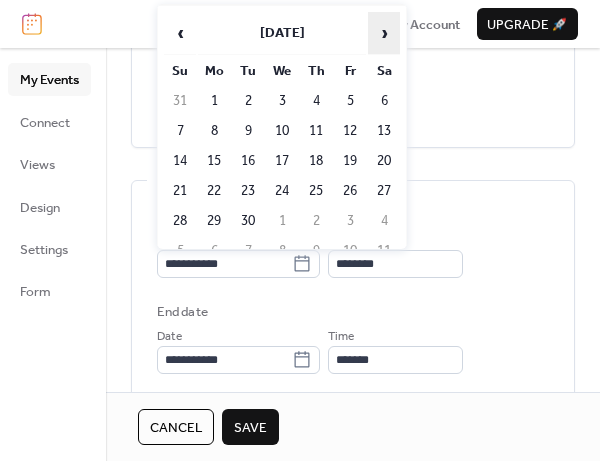 click on "›" at bounding box center (384, 33) 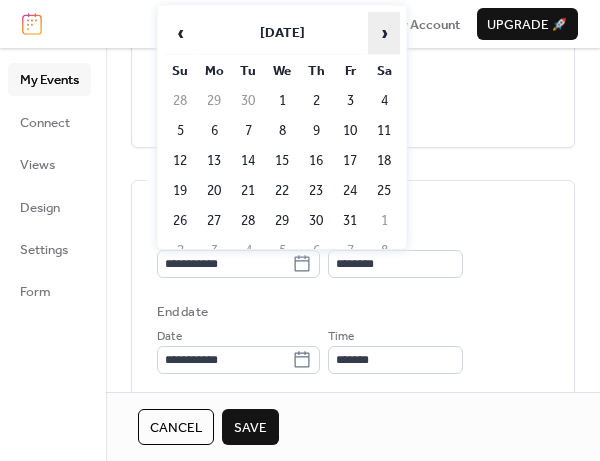 click on "›" at bounding box center [384, 33] 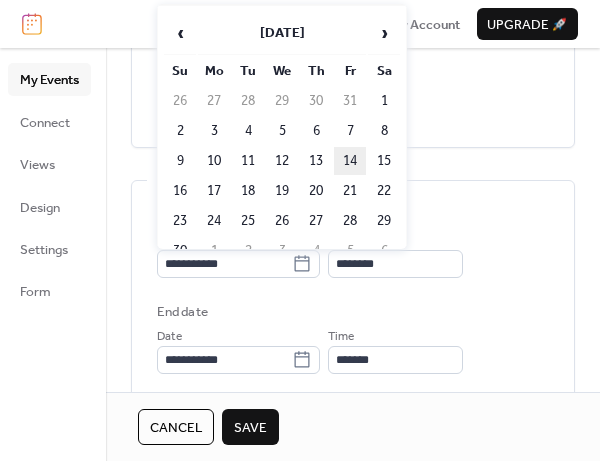 click on "14" at bounding box center (350, 161) 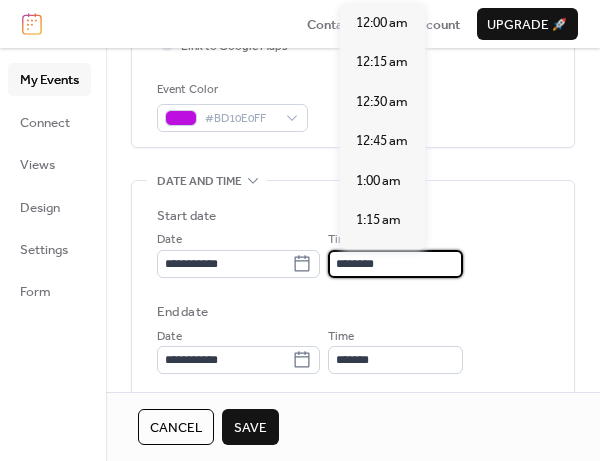 click on "********" at bounding box center [395, 264] 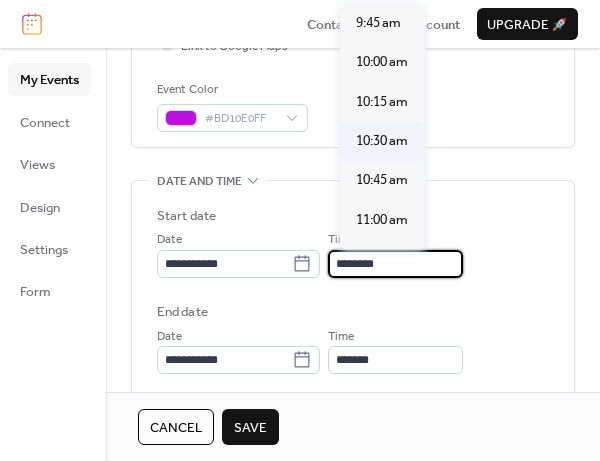 scroll, scrollTop: 1507, scrollLeft: 0, axis: vertical 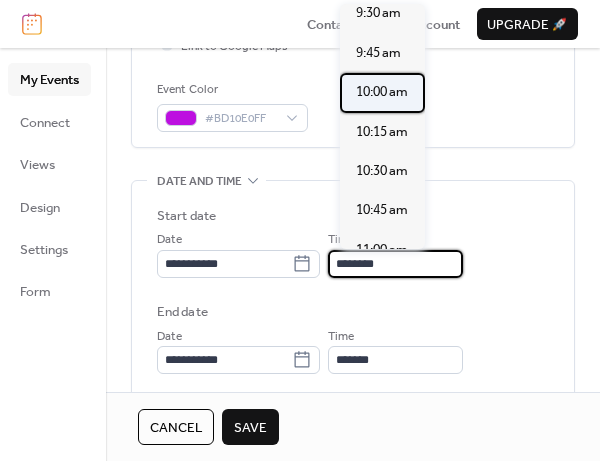 click on "10:00 am" at bounding box center [382, 92] 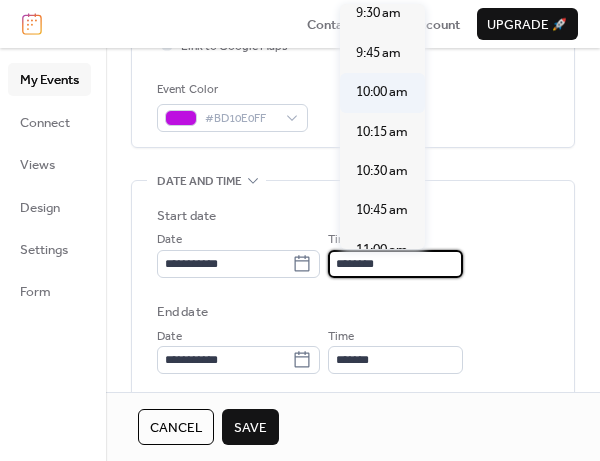type on "********" 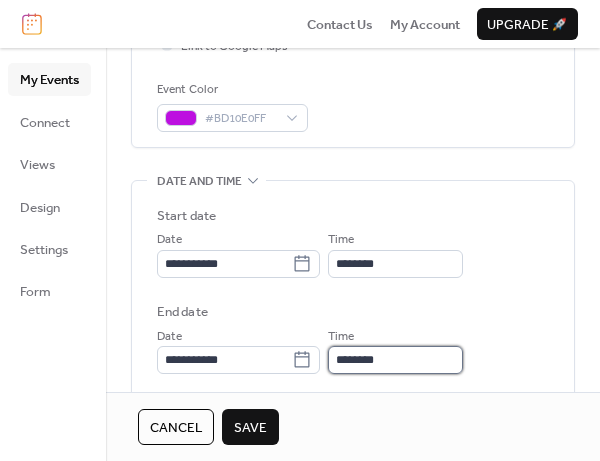 click on "********" at bounding box center [395, 360] 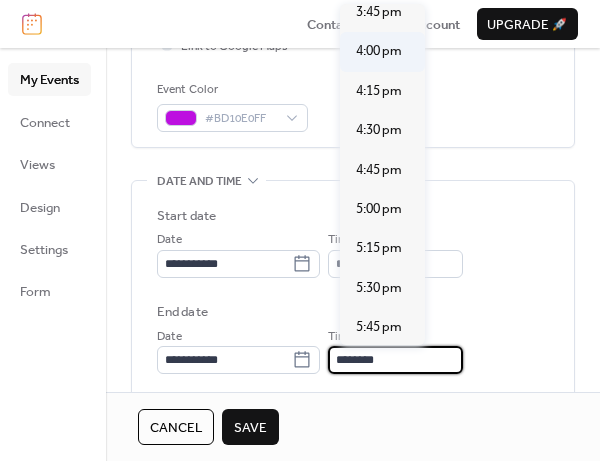 scroll, scrollTop: 1000, scrollLeft: 0, axis: vertical 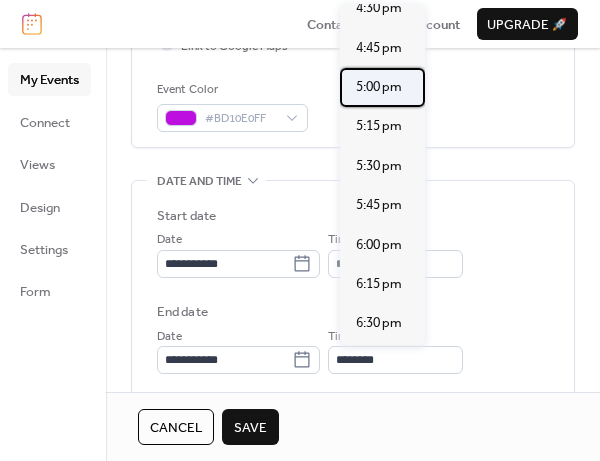 click on "5:00 pm" at bounding box center (382, 87) 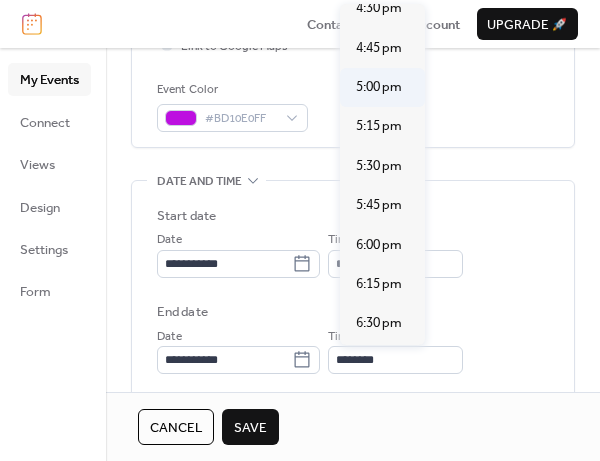 type on "*******" 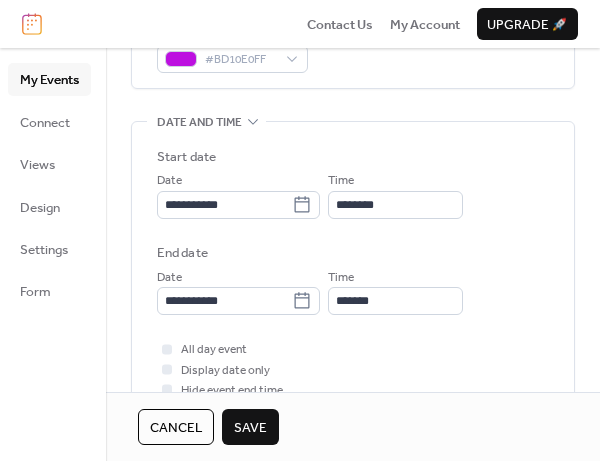 scroll, scrollTop: 600, scrollLeft: 0, axis: vertical 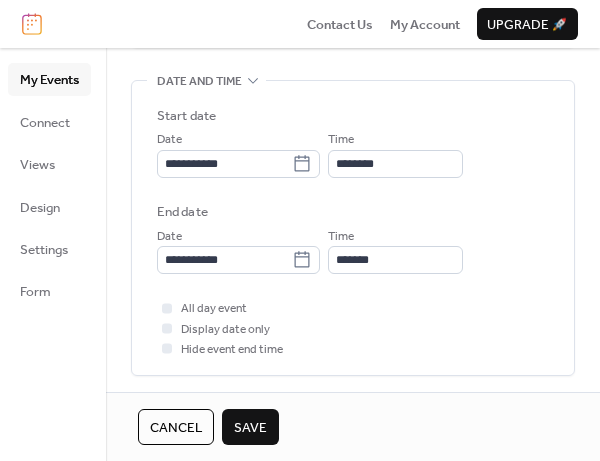 click on "Save" at bounding box center [250, 428] 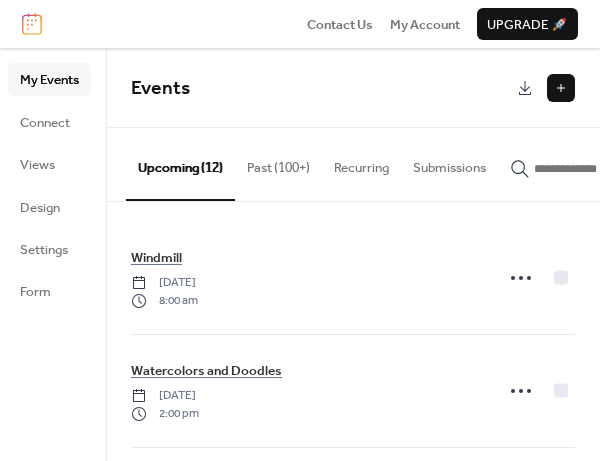 click at bounding box center [561, 88] 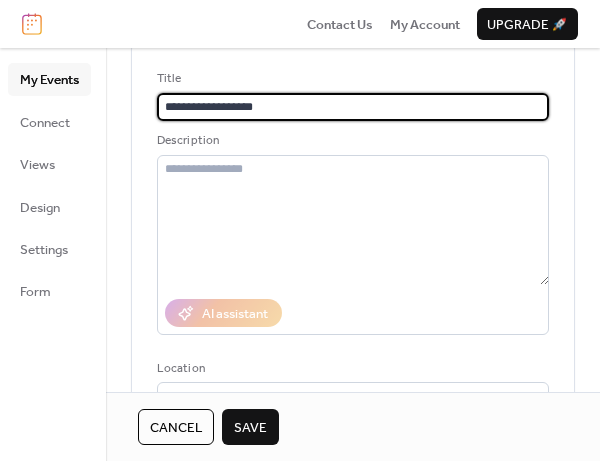 scroll, scrollTop: 200, scrollLeft: 0, axis: vertical 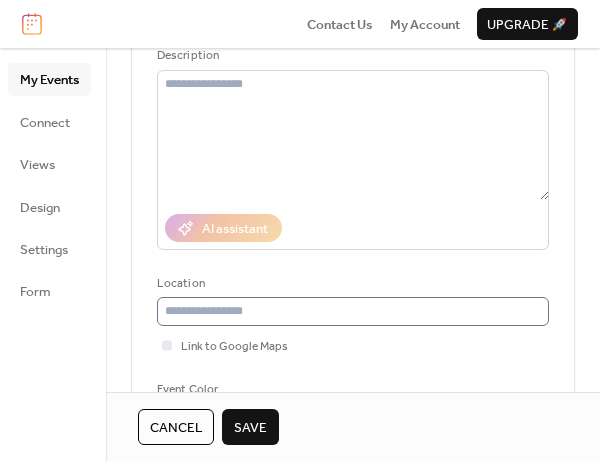 type on "**********" 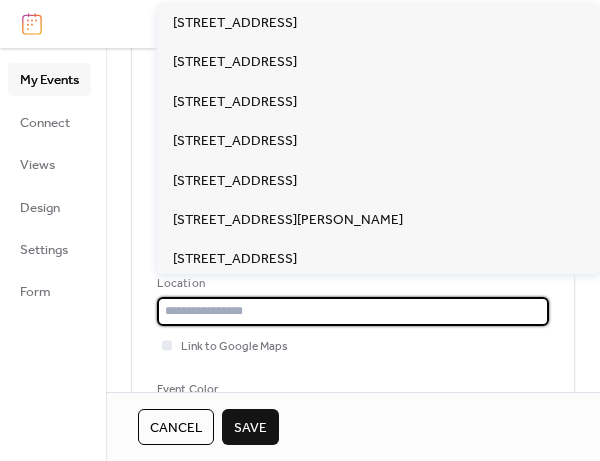 click at bounding box center (353, 311) 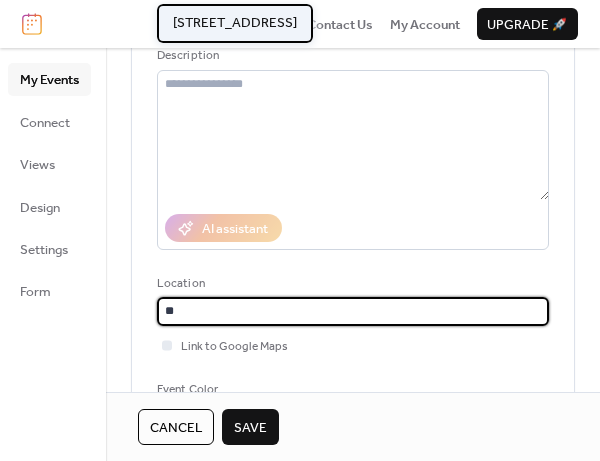 click on "[STREET_ADDRESS]" at bounding box center (235, 23) 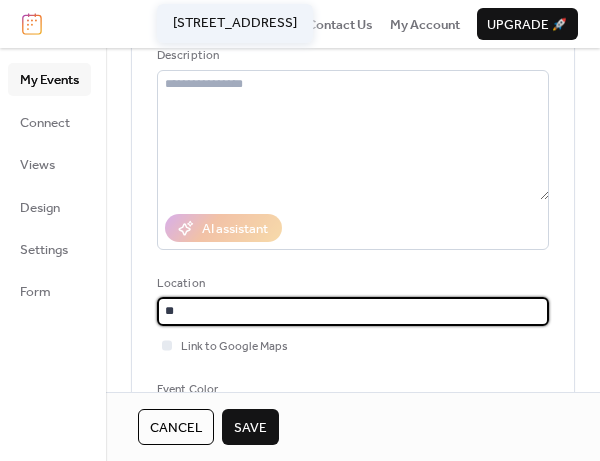 type on "**********" 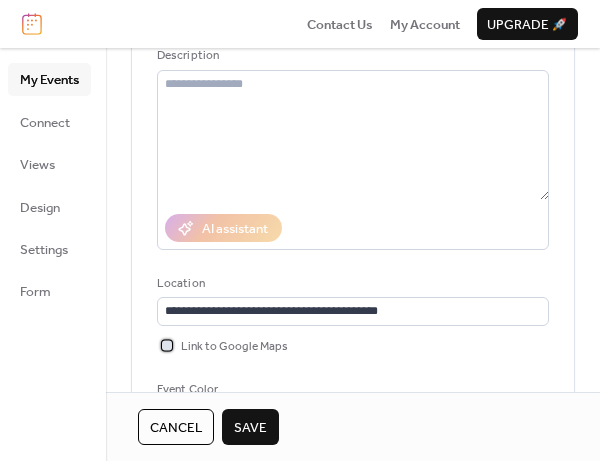 click at bounding box center [167, 345] 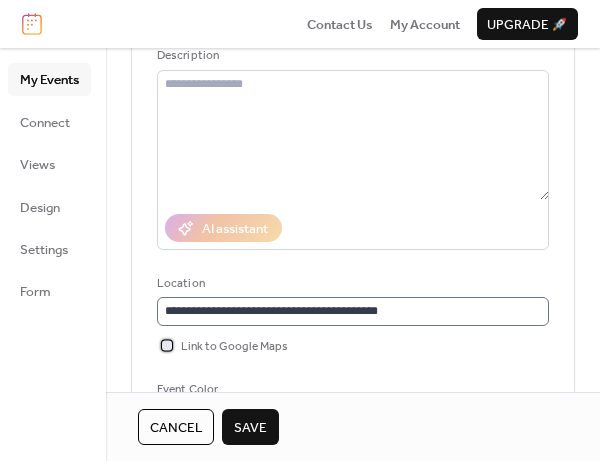 scroll, scrollTop: 0, scrollLeft: 0, axis: both 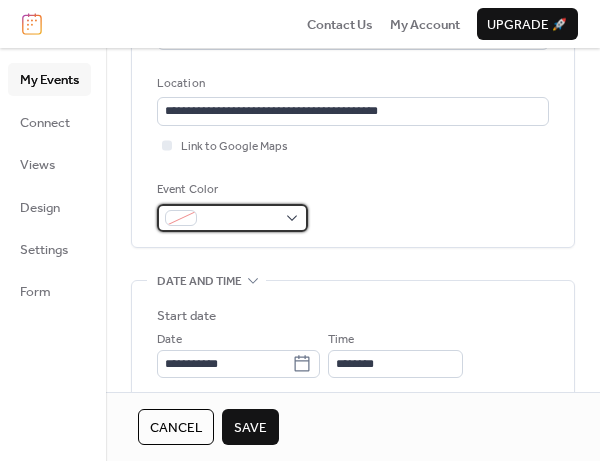 click at bounding box center [232, 218] 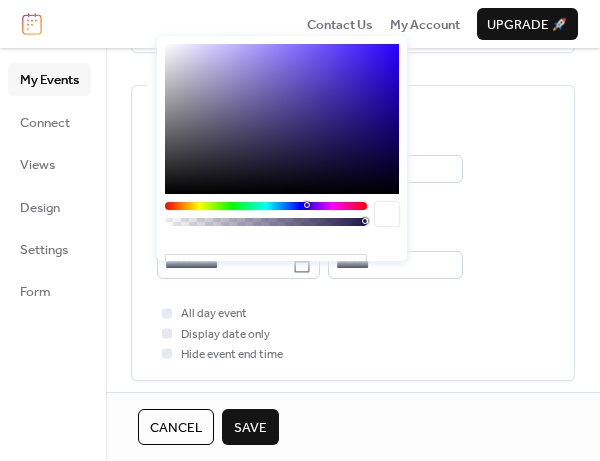 scroll, scrollTop: 600, scrollLeft: 0, axis: vertical 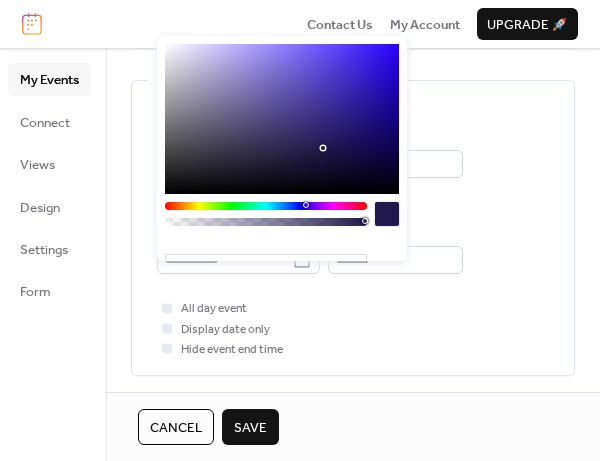 type on "*******" 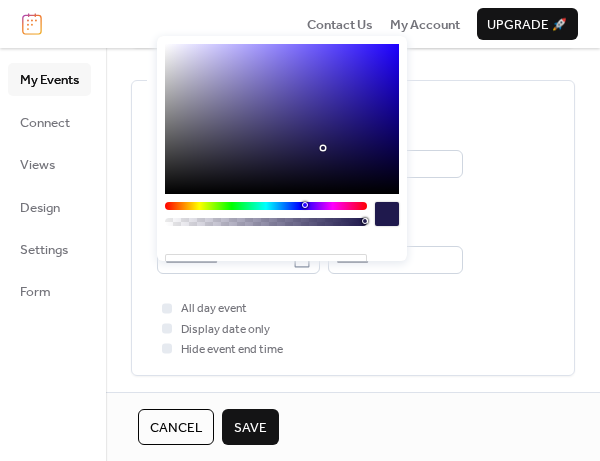 click at bounding box center (305, 205) 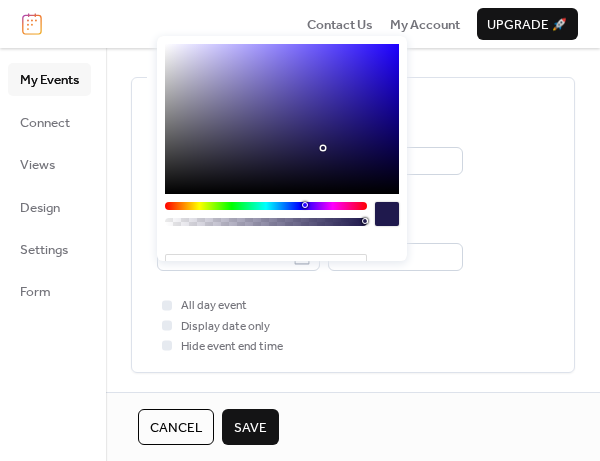 scroll, scrollTop: 600, scrollLeft: 0, axis: vertical 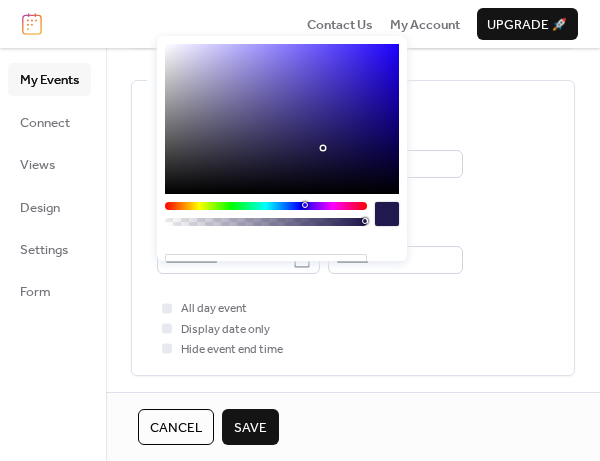 click on "End date" at bounding box center (353, 212) 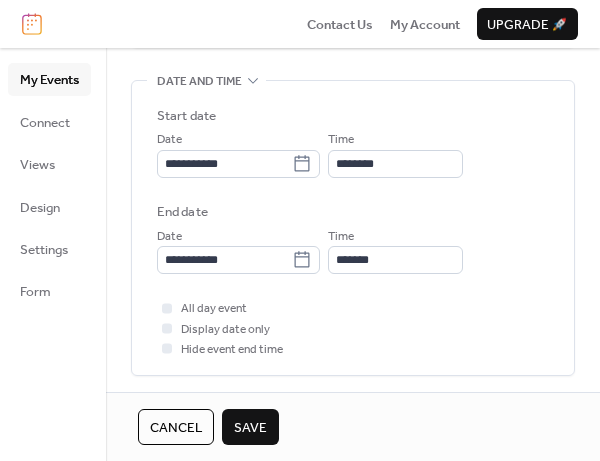 scroll, scrollTop: 400, scrollLeft: 0, axis: vertical 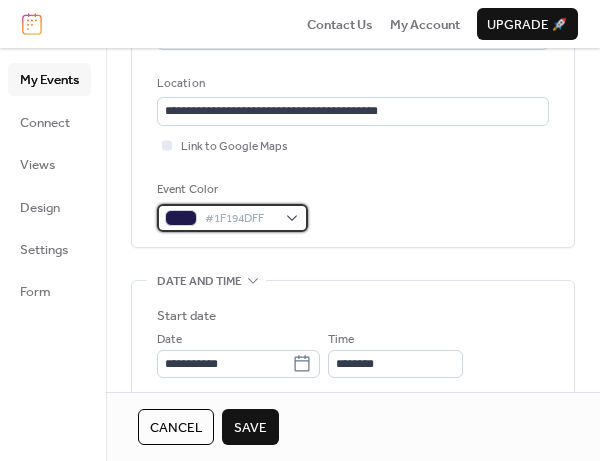 click on "#1F194DFF" at bounding box center (232, 218) 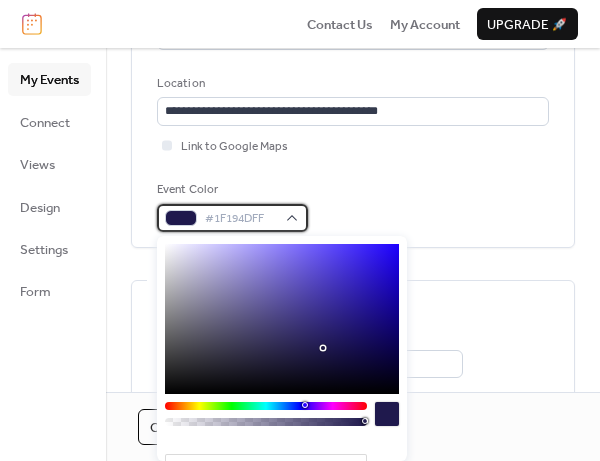 click on "#1F194DFF" at bounding box center (232, 218) 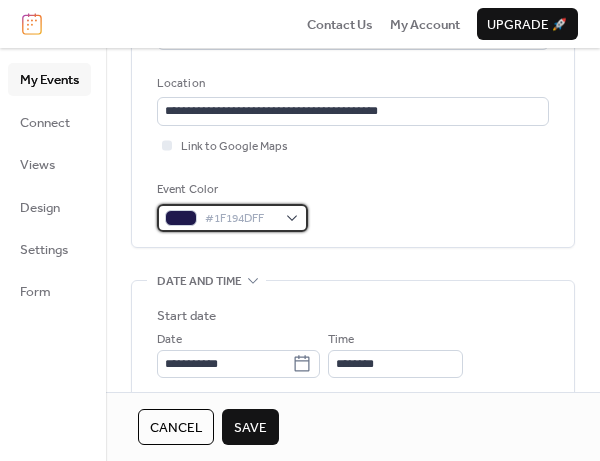 click on "#1F194DFF" at bounding box center (232, 218) 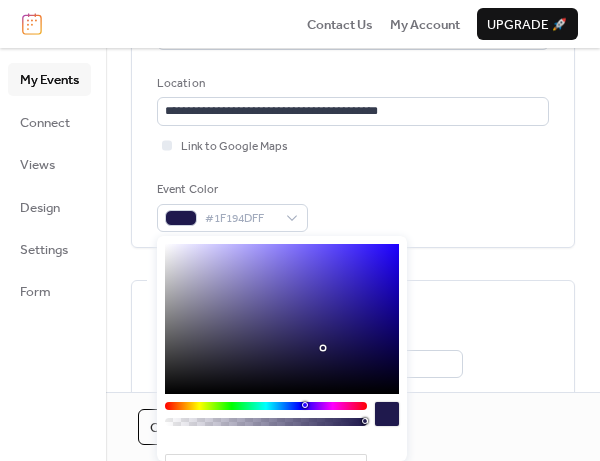 click at bounding box center (266, 406) 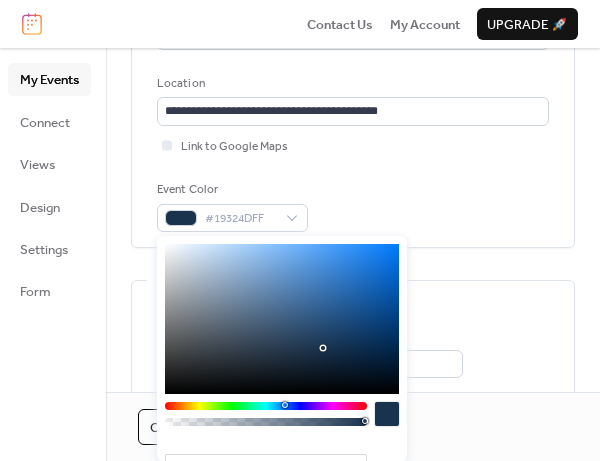 click at bounding box center (266, 406) 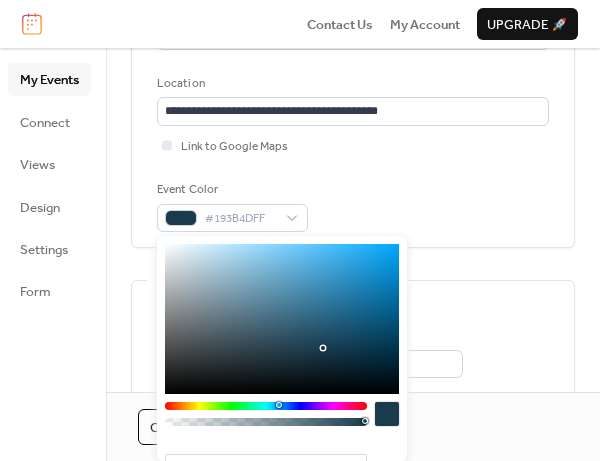 click at bounding box center [266, 406] 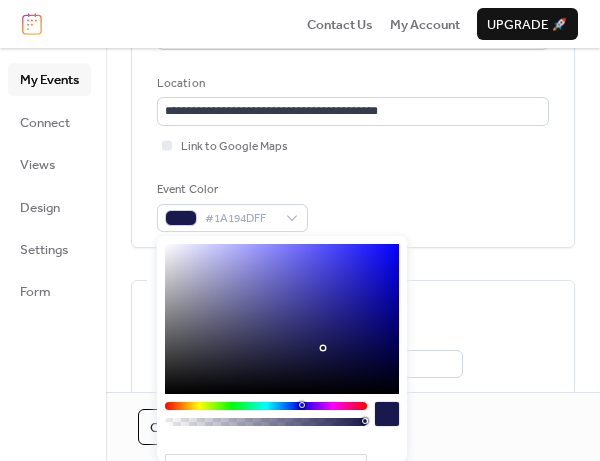 click at bounding box center [266, 406] 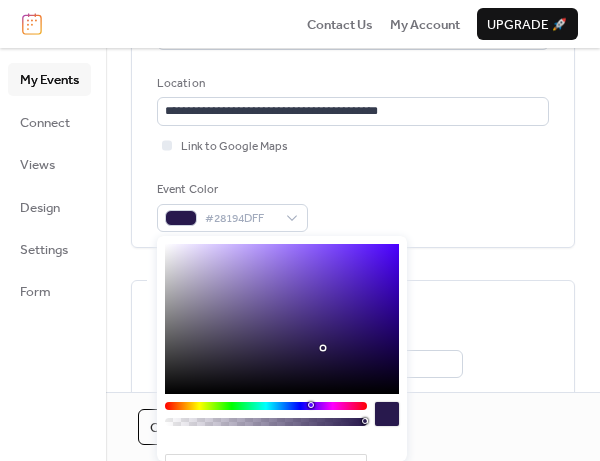 click at bounding box center (266, 406) 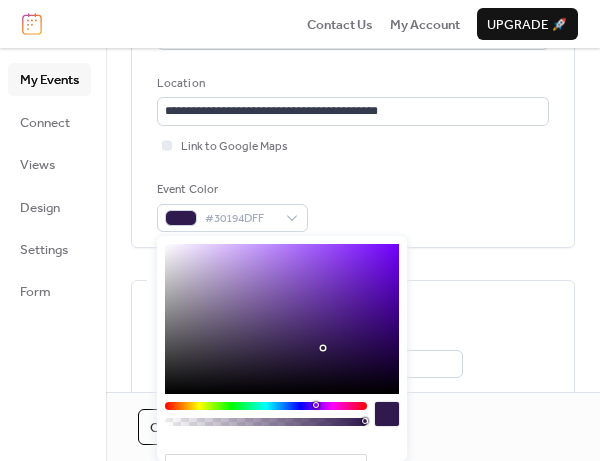 click at bounding box center (318, 405) 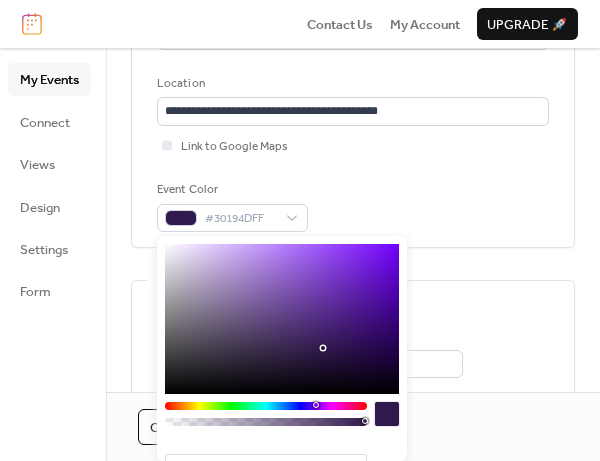 type on "*******" 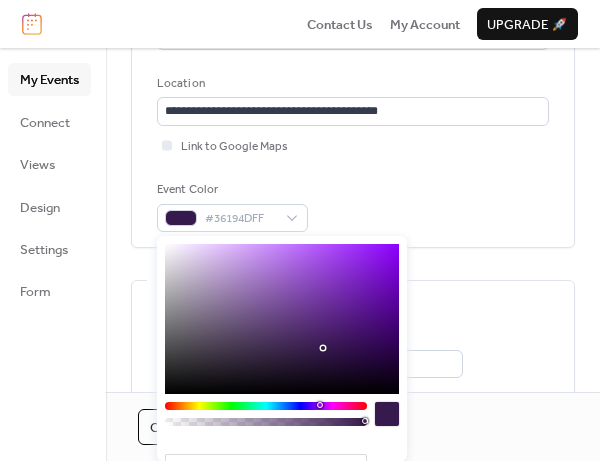 click at bounding box center (322, 405) 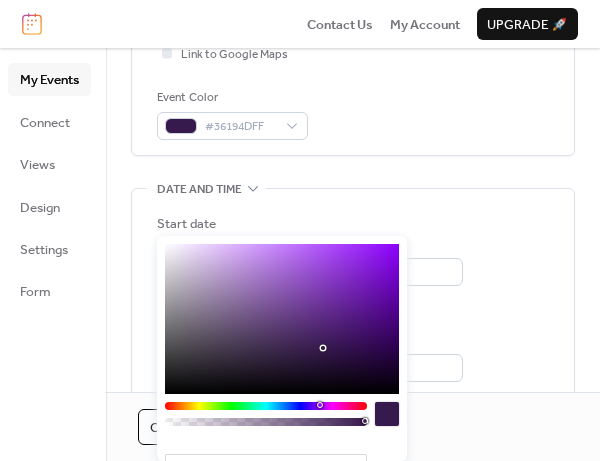 scroll, scrollTop: 600, scrollLeft: 0, axis: vertical 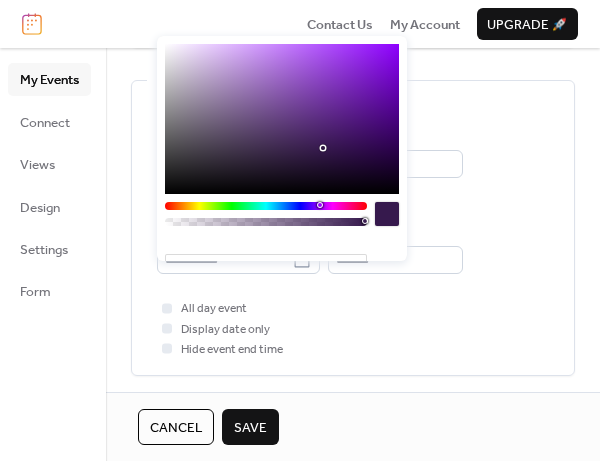 click on "**********" at bounding box center [353, 228] 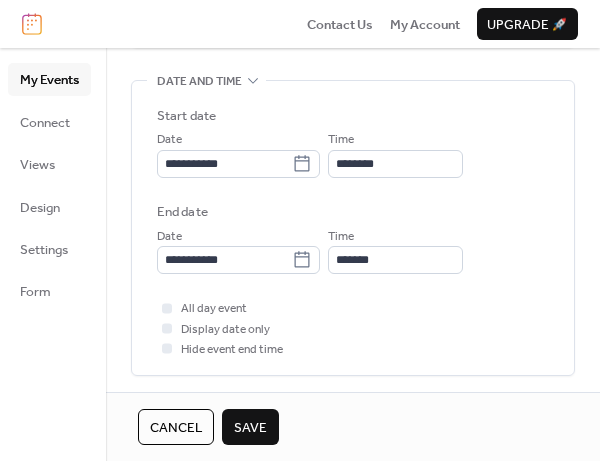 scroll, scrollTop: 500, scrollLeft: 0, axis: vertical 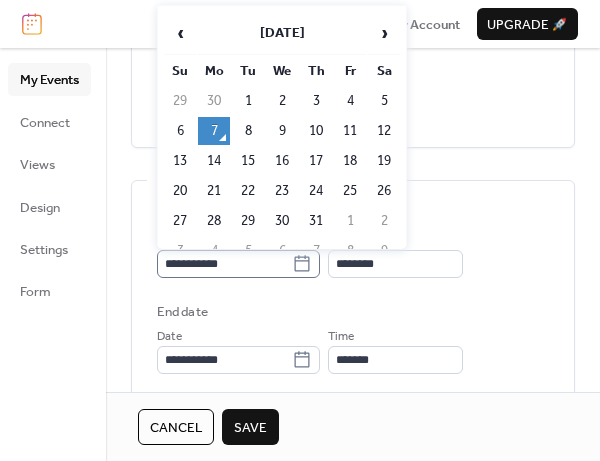 click 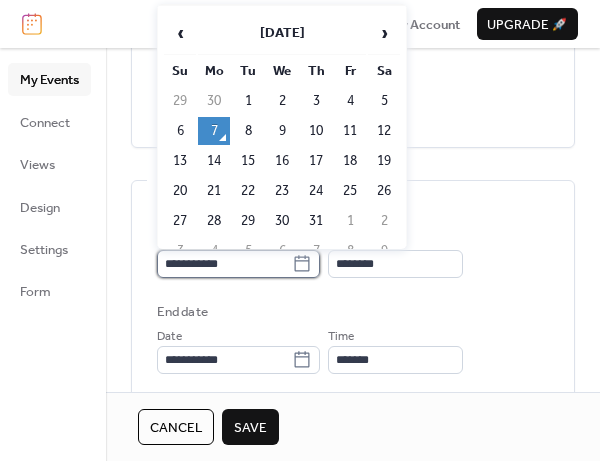 click on "**********" at bounding box center [224, 264] 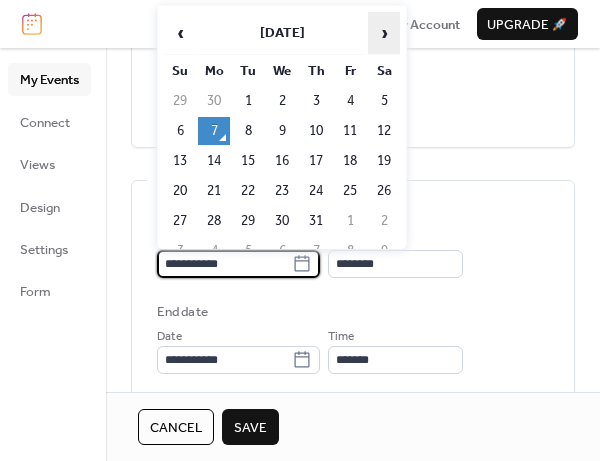 click on "›" at bounding box center (384, 33) 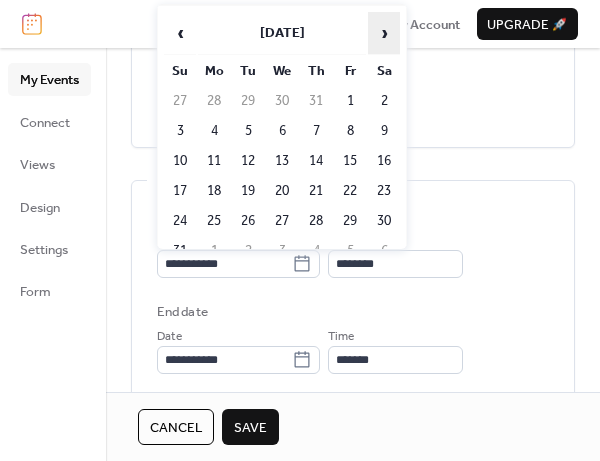 click on "›" at bounding box center [384, 33] 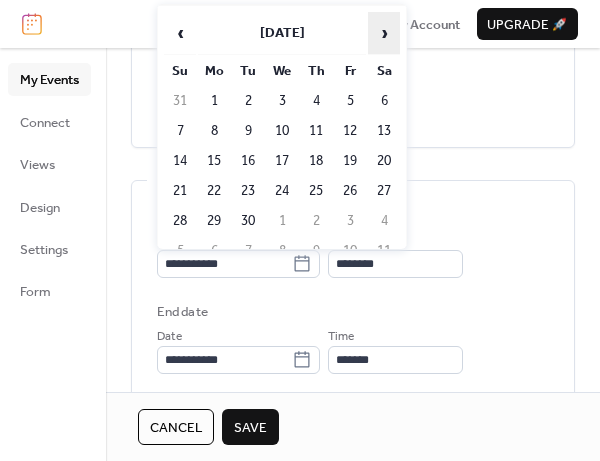 click on "›" at bounding box center [384, 33] 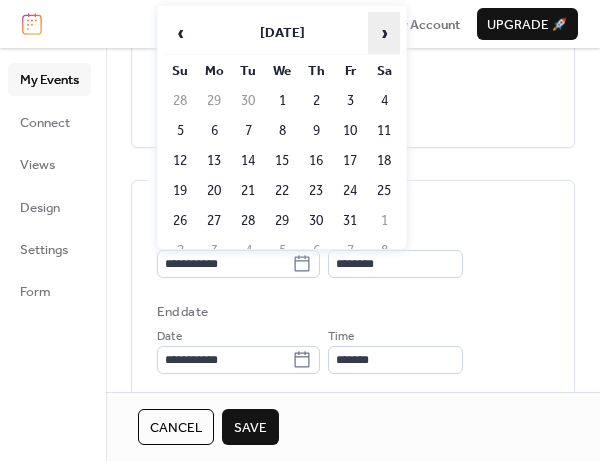 click on "›" at bounding box center (384, 33) 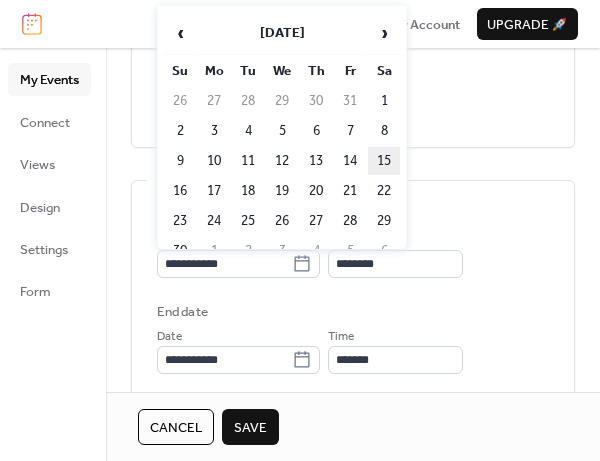 click on "15" at bounding box center (384, 161) 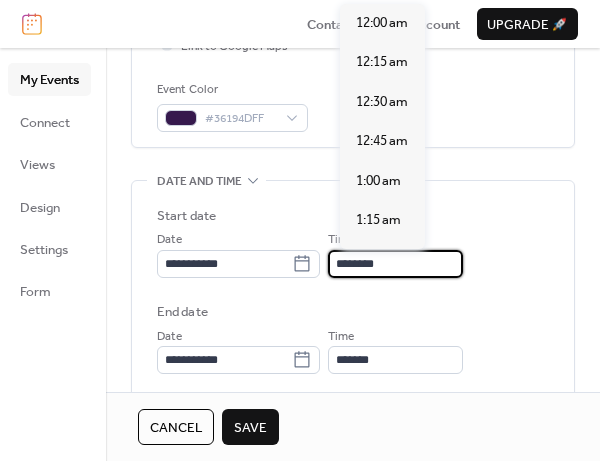 click on "********" at bounding box center [395, 264] 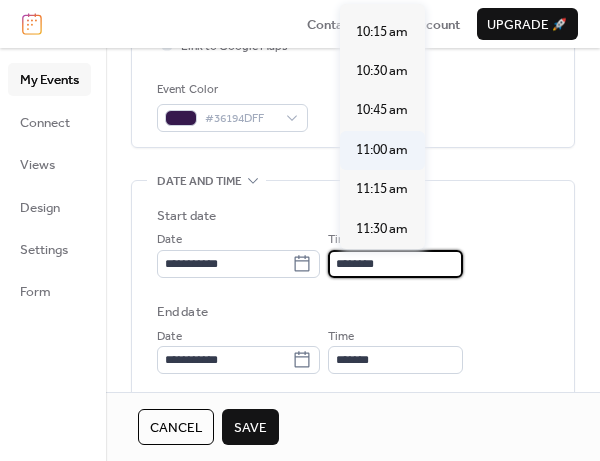 scroll, scrollTop: 1507, scrollLeft: 0, axis: vertical 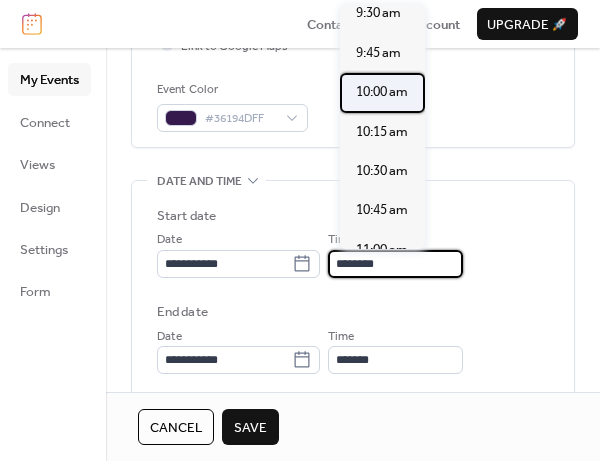 click on "10:00 am" at bounding box center (382, 92) 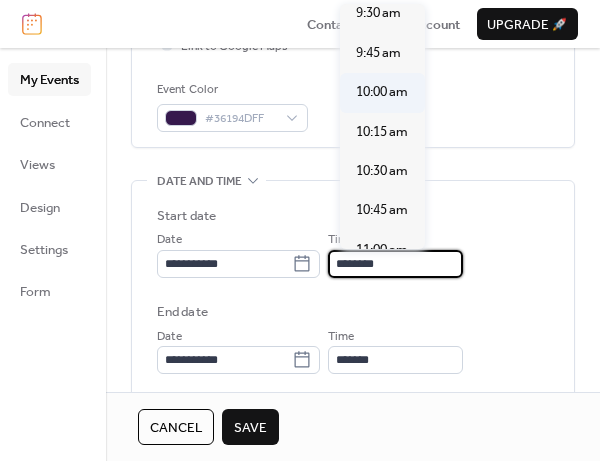 type on "********" 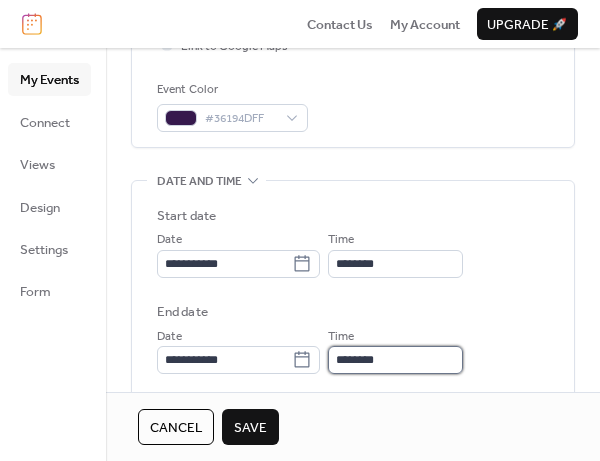 click on "********" at bounding box center (395, 360) 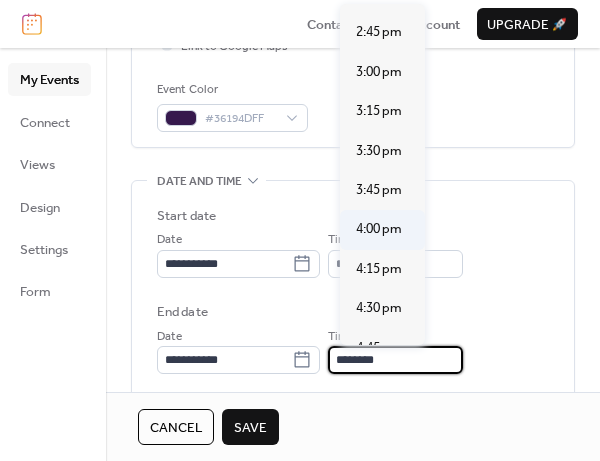 scroll, scrollTop: 1000, scrollLeft: 0, axis: vertical 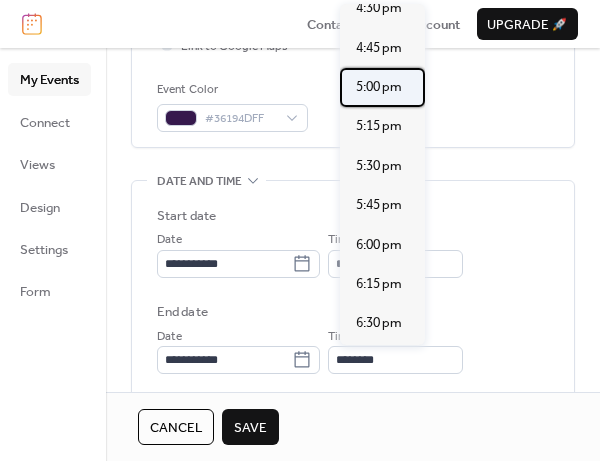 click on "5:00 pm" at bounding box center [379, 87] 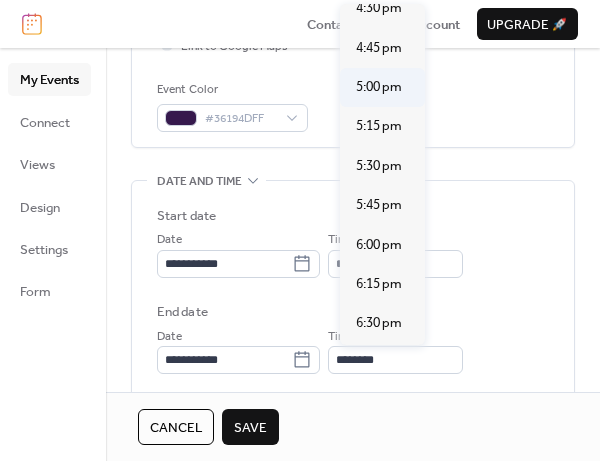 type on "*******" 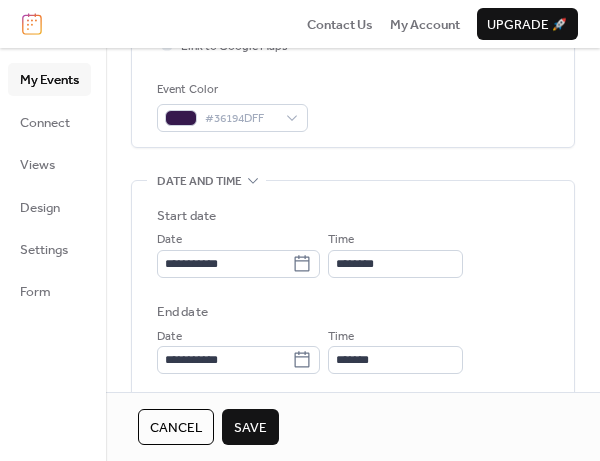 click on "Save" at bounding box center (250, 428) 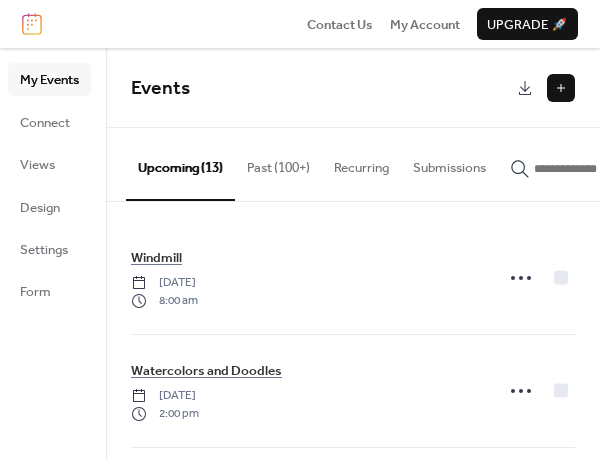 click at bounding box center [561, 88] 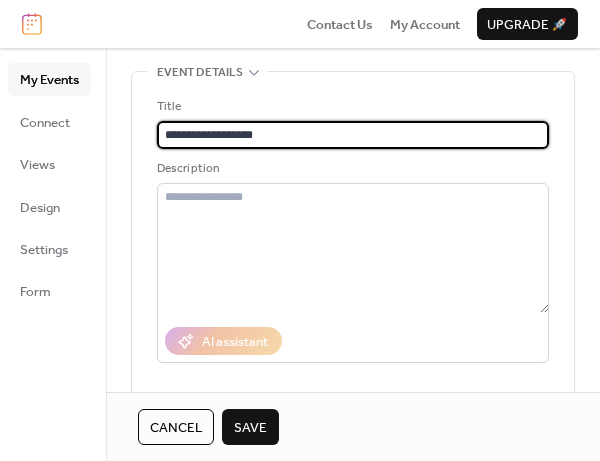 scroll, scrollTop: 200, scrollLeft: 0, axis: vertical 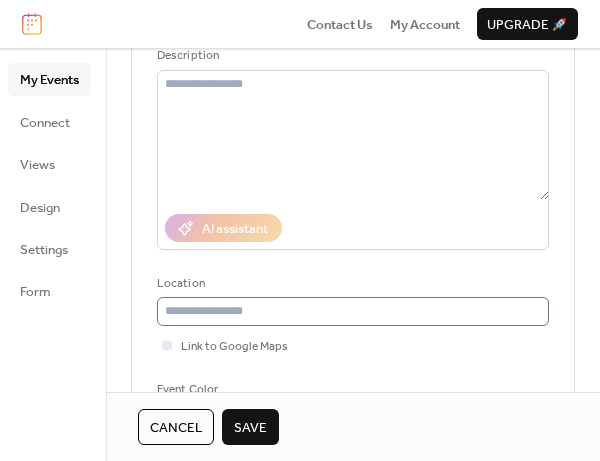 type on "**********" 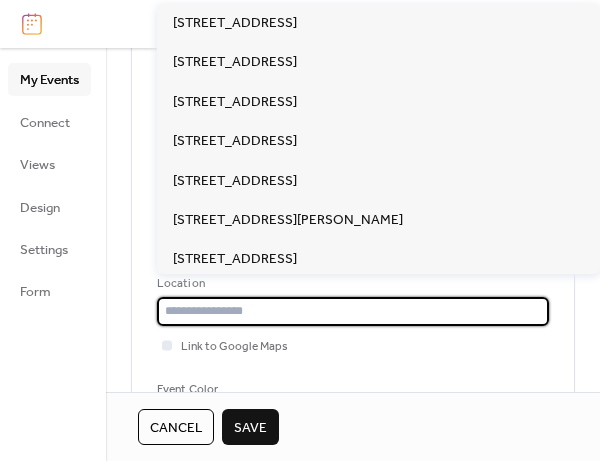 click at bounding box center (353, 311) 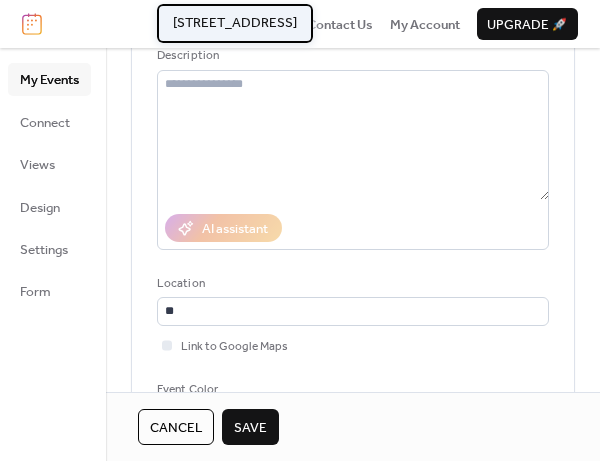 click on "[STREET_ADDRESS]" at bounding box center (235, 23) 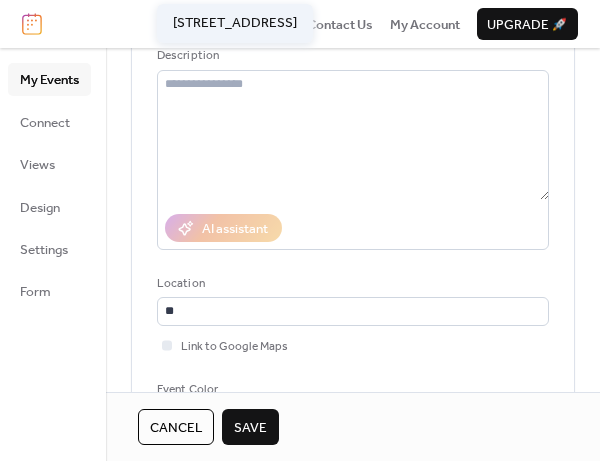 type on "**********" 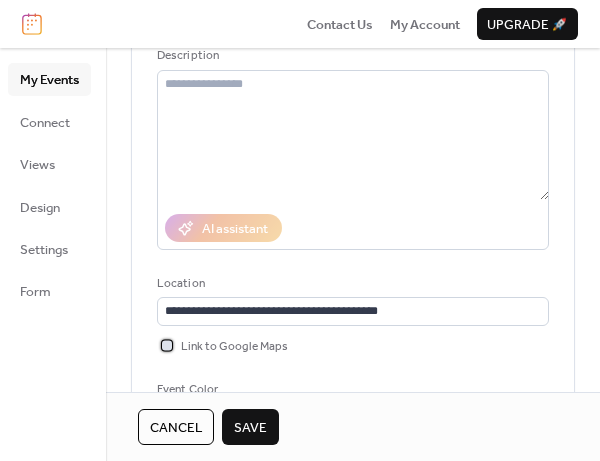 click at bounding box center (167, 345) 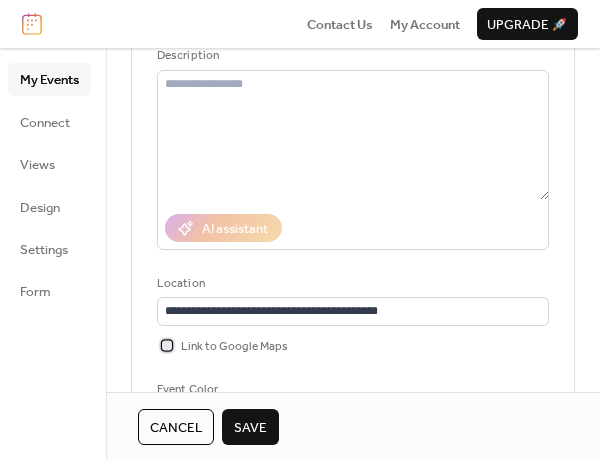 scroll, scrollTop: 500, scrollLeft: 0, axis: vertical 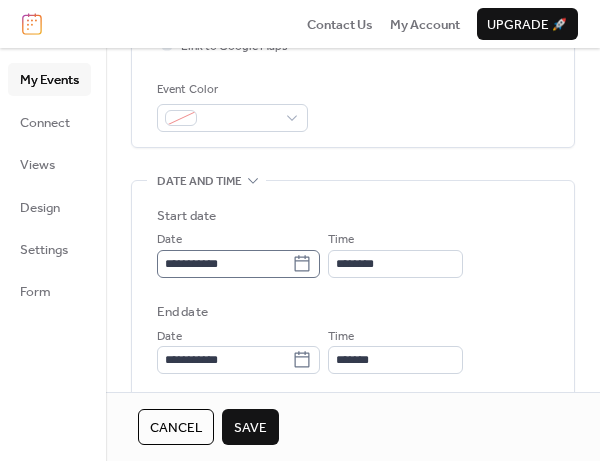 click 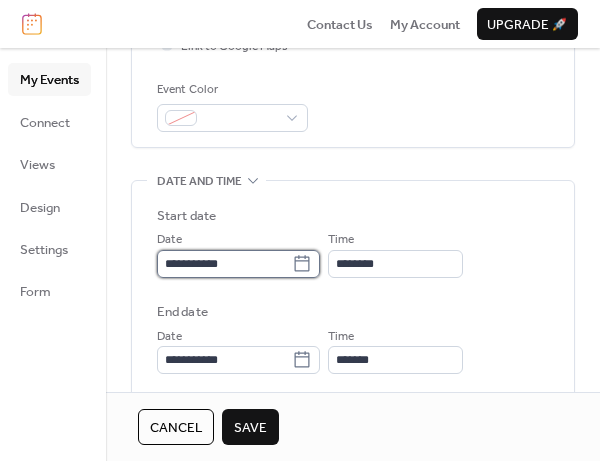 click on "**********" at bounding box center (224, 264) 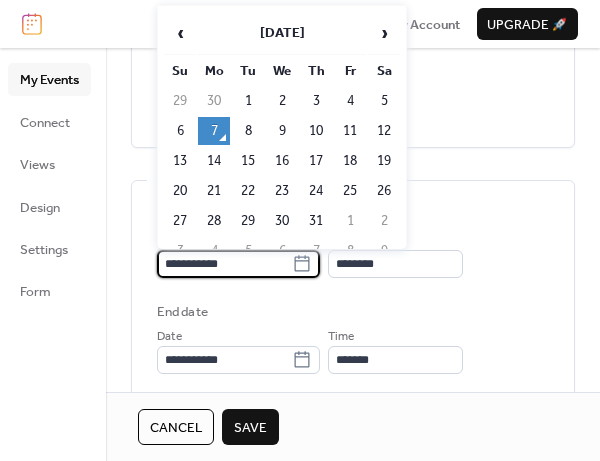 click on "**********" at bounding box center [353, 328] 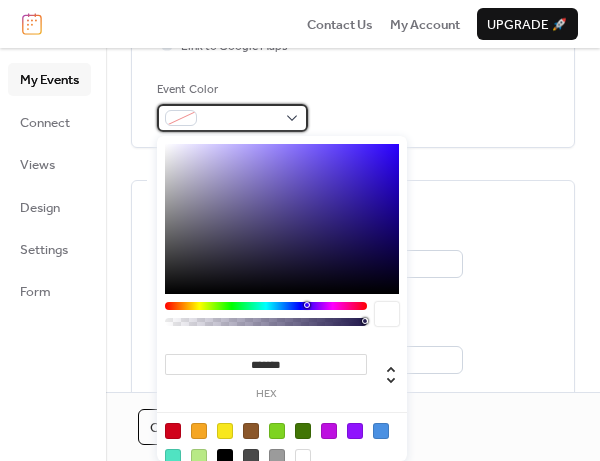 click at bounding box center [232, 118] 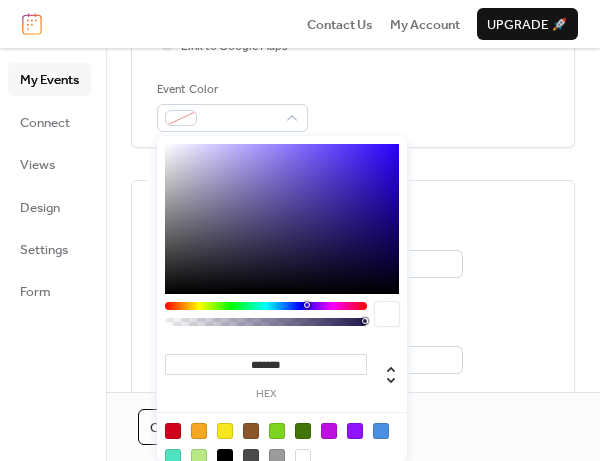 click on "Start date" at bounding box center (353, 216) 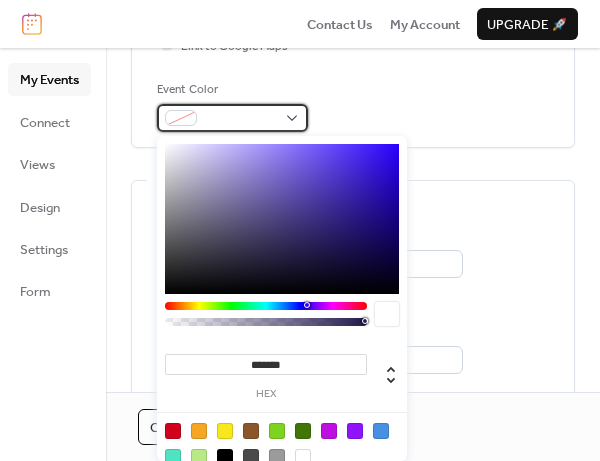 click at bounding box center [232, 118] 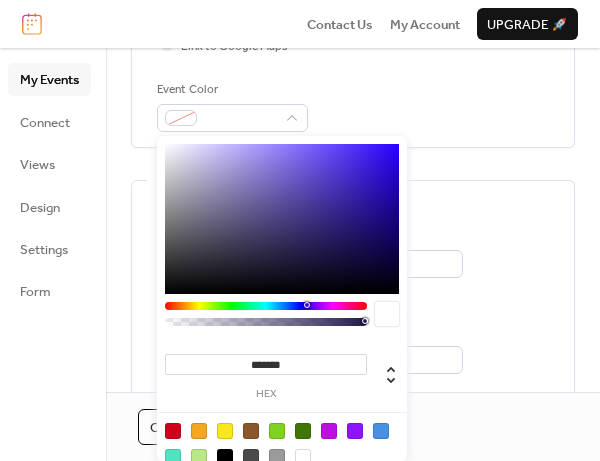 type on "*******" 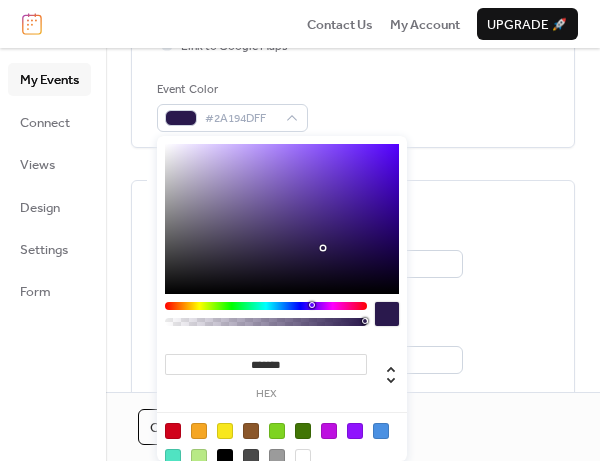 click on "**********" at bounding box center [353, 253] 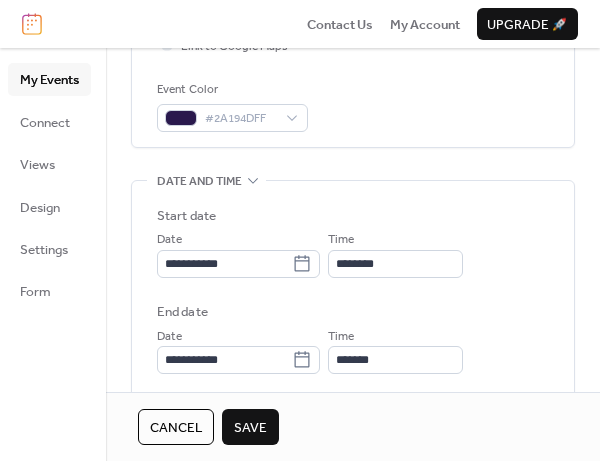 scroll, scrollTop: 600, scrollLeft: 0, axis: vertical 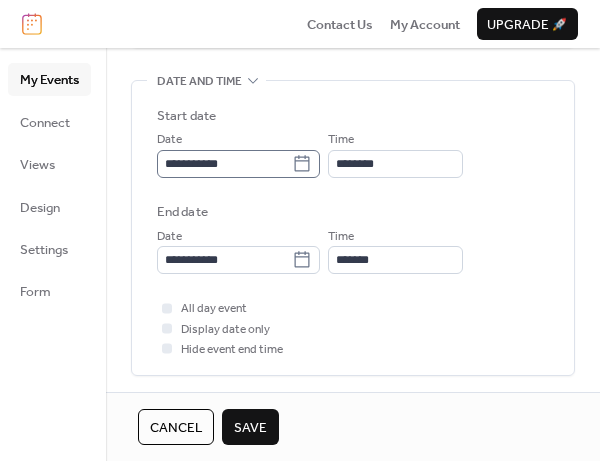 click 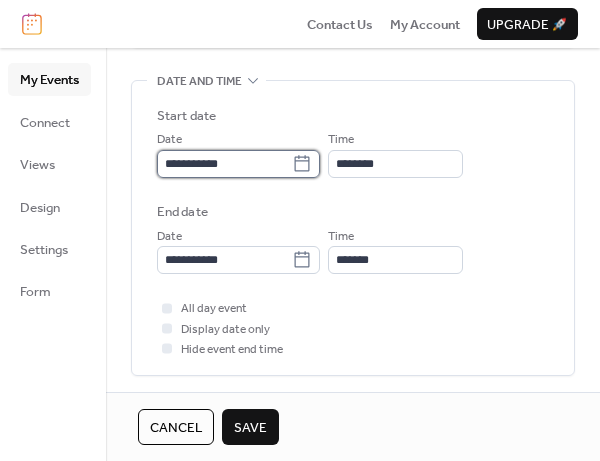click on "**********" at bounding box center (224, 164) 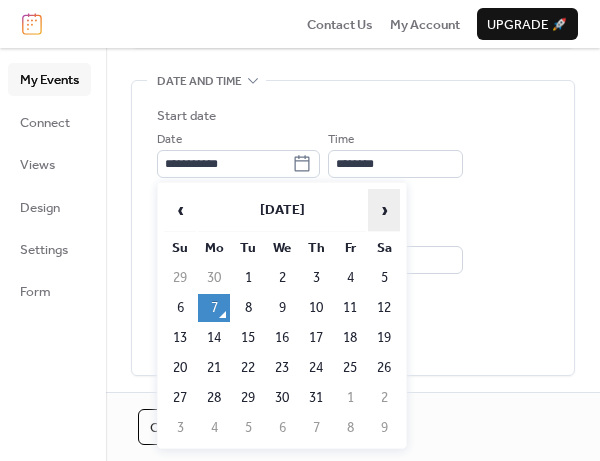 click on "›" at bounding box center [384, 210] 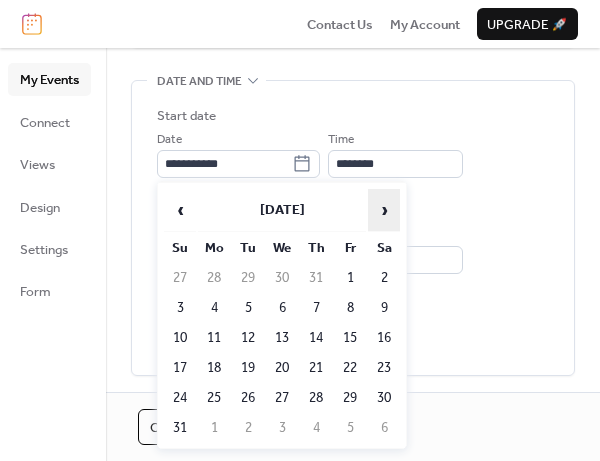 click on "›" at bounding box center [384, 210] 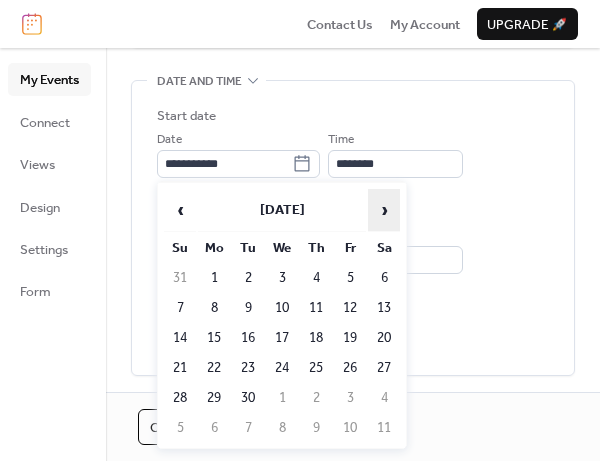click on "›" at bounding box center (384, 210) 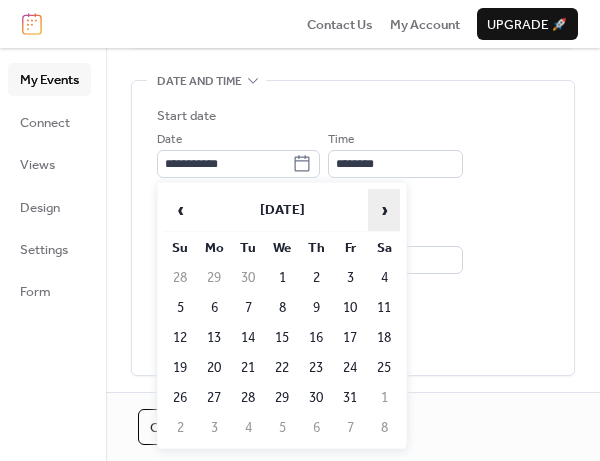 click on "›" at bounding box center [384, 210] 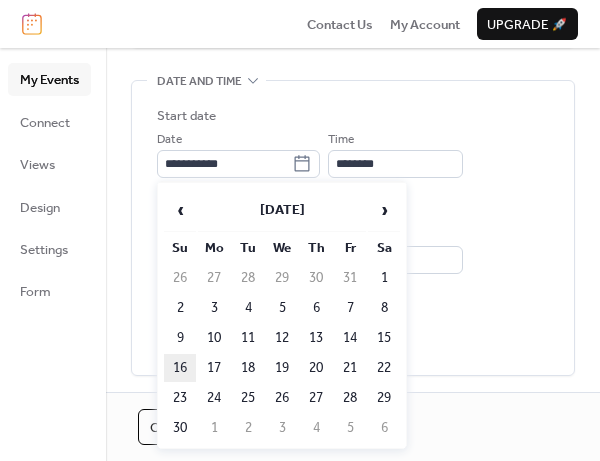 click on "16" at bounding box center [180, 368] 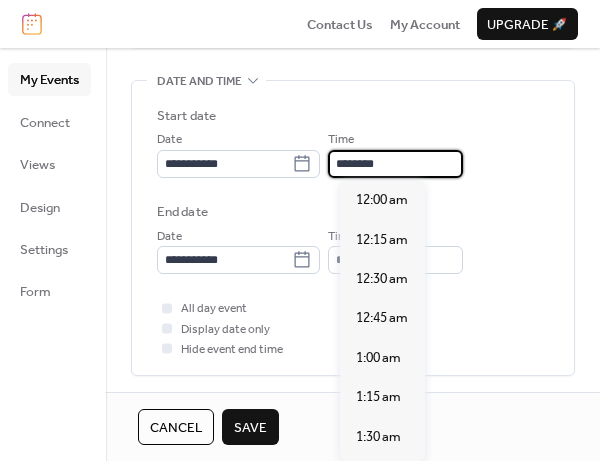 click on "********" at bounding box center [395, 164] 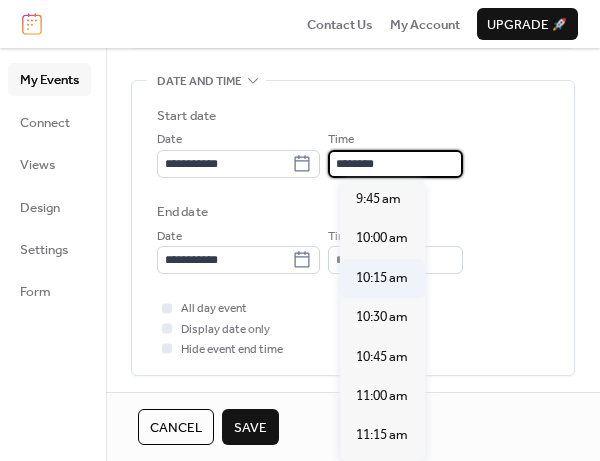 scroll, scrollTop: 1507, scrollLeft: 0, axis: vertical 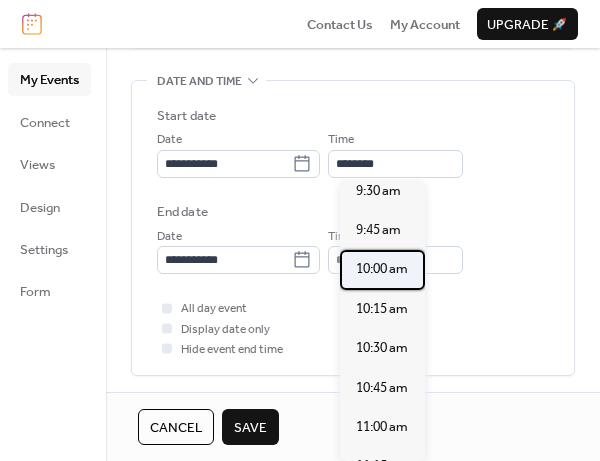 click on "10:00 am" at bounding box center (382, 269) 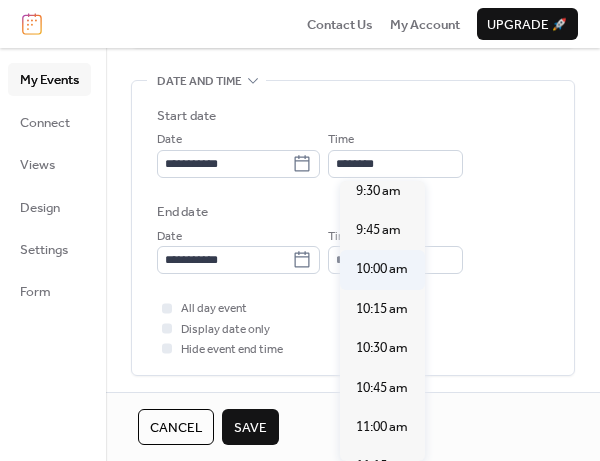 type on "********" 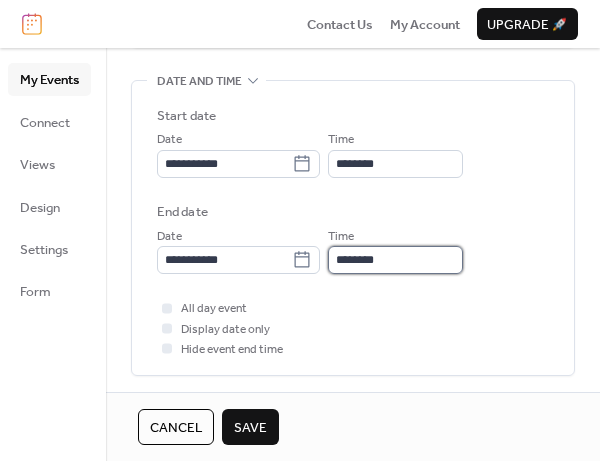 click on "********" at bounding box center [395, 260] 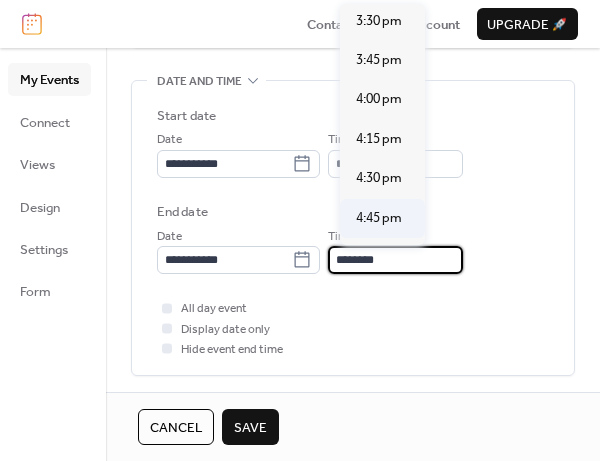 scroll, scrollTop: 800, scrollLeft: 0, axis: vertical 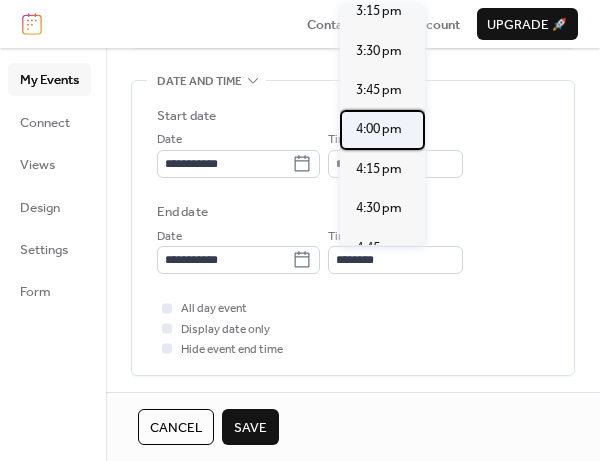 click on "4:00 pm" at bounding box center [379, 129] 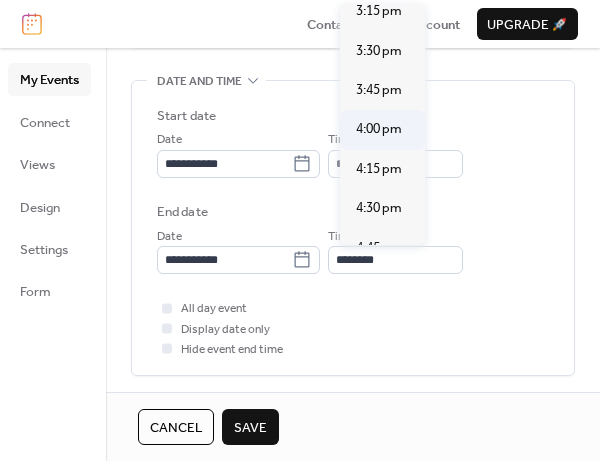 type on "*******" 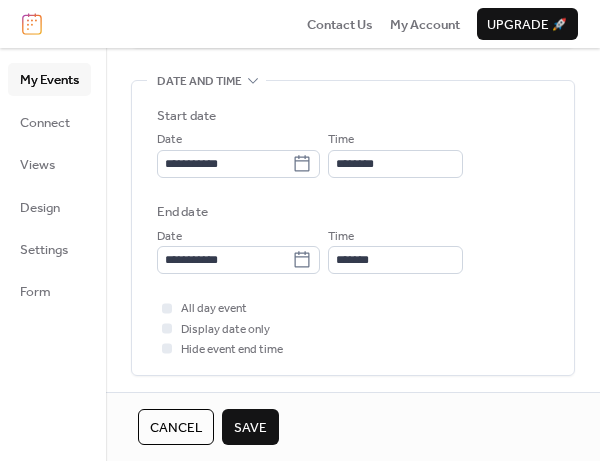 click on "Save" at bounding box center (250, 428) 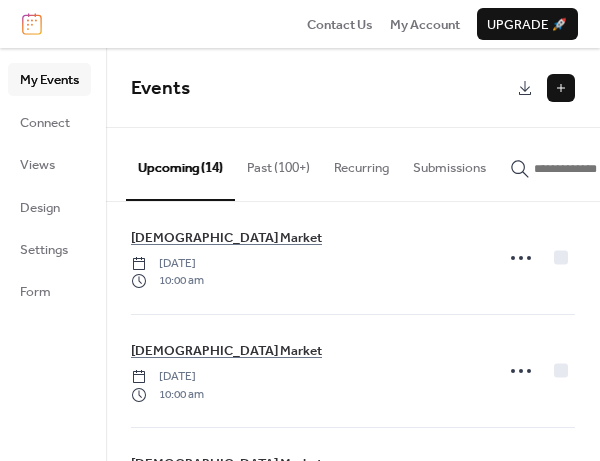 scroll, scrollTop: 1364, scrollLeft: 0, axis: vertical 